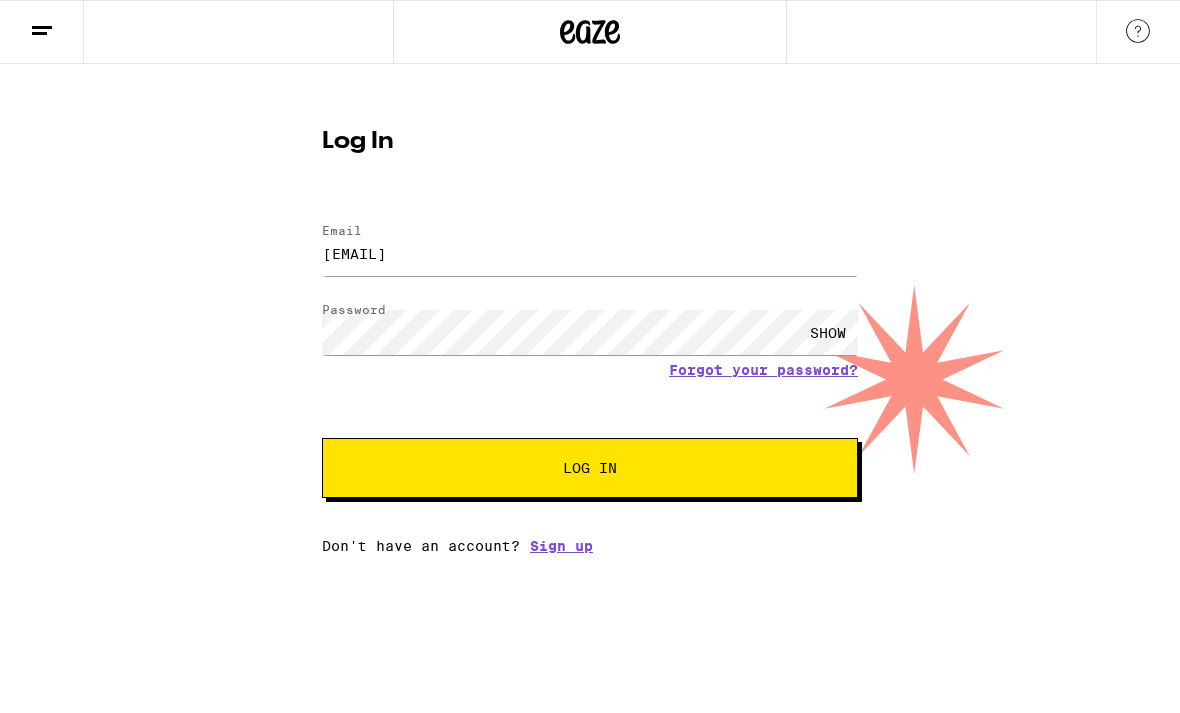 scroll, scrollTop: 0, scrollLeft: 0, axis: both 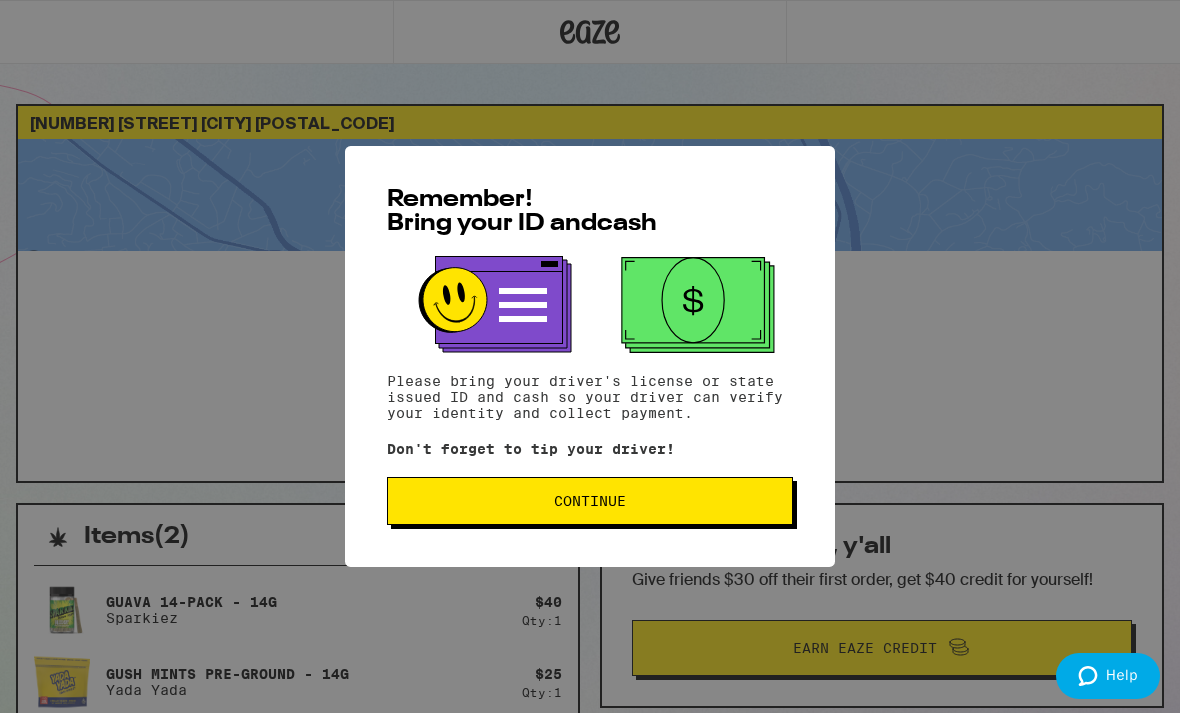 click on "Continue" at bounding box center [590, 501] 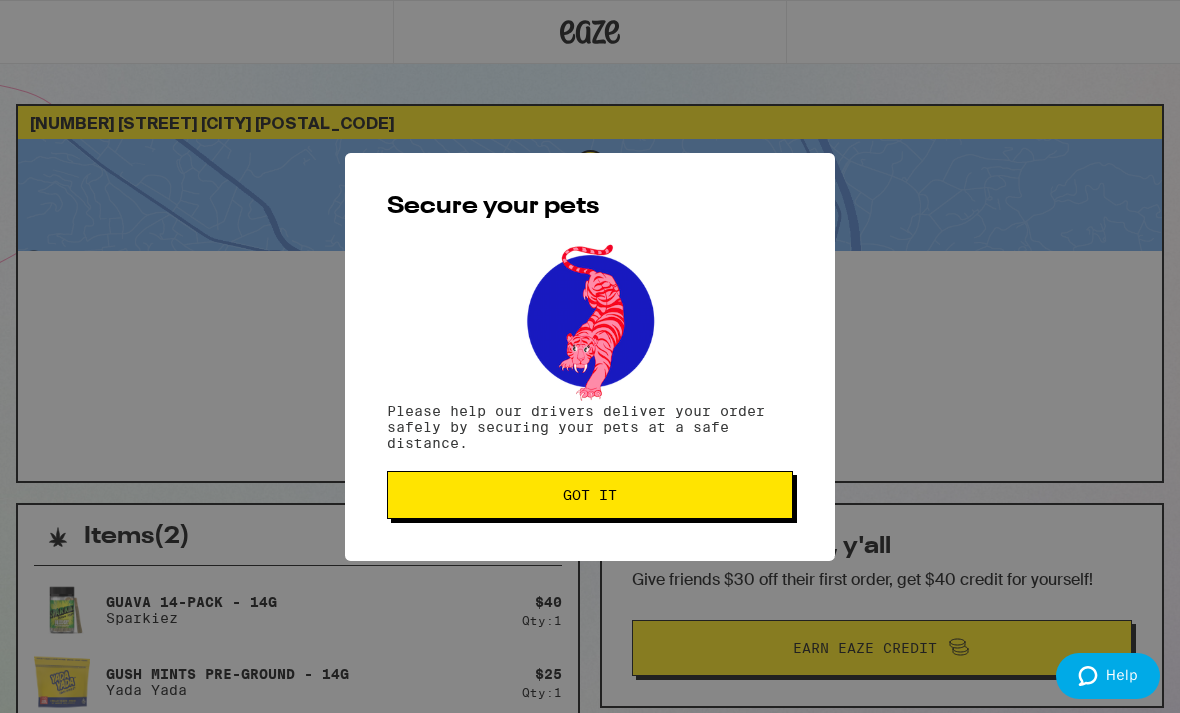 click on "Got it" at bounding box center (590, 495) 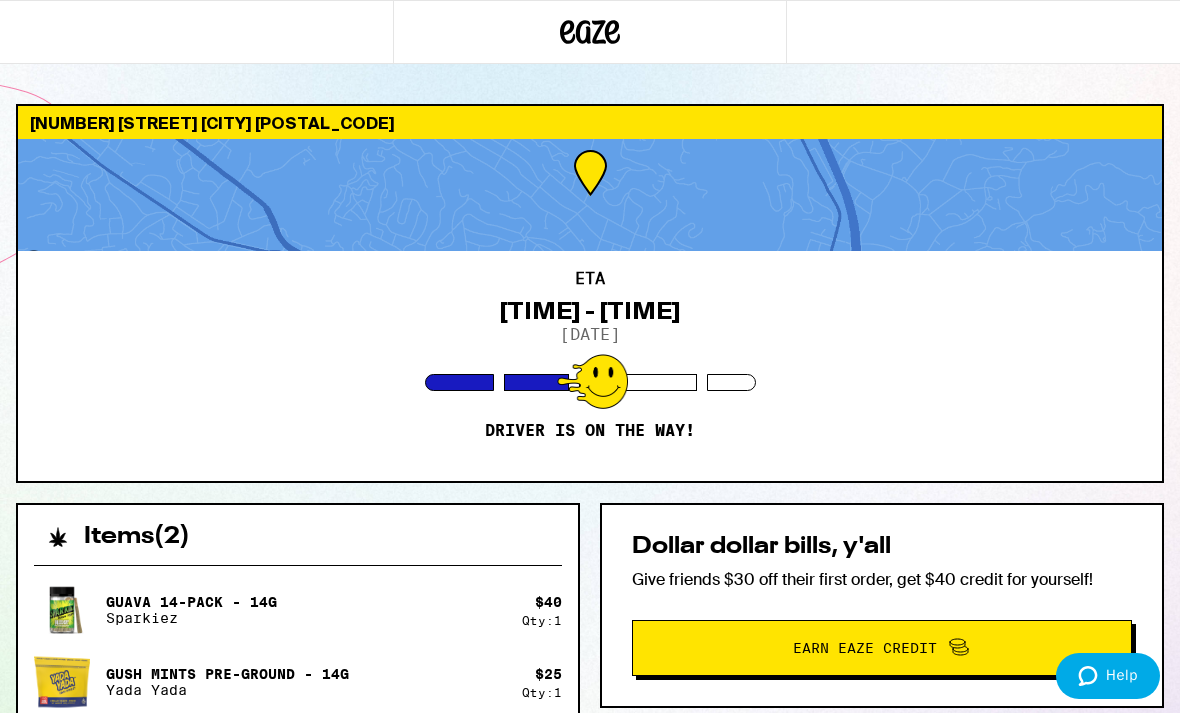scroll, scrollTop: 0, scrollLeft: 0, axis: both 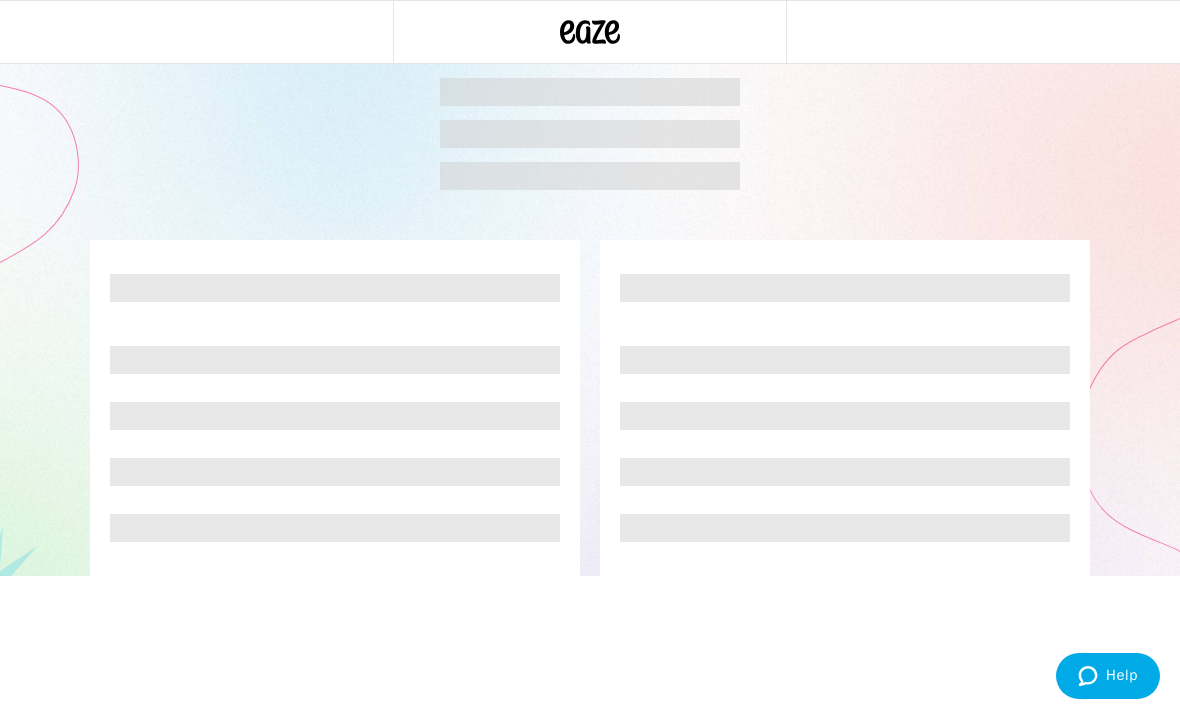 click at bounding box center (590, 134) 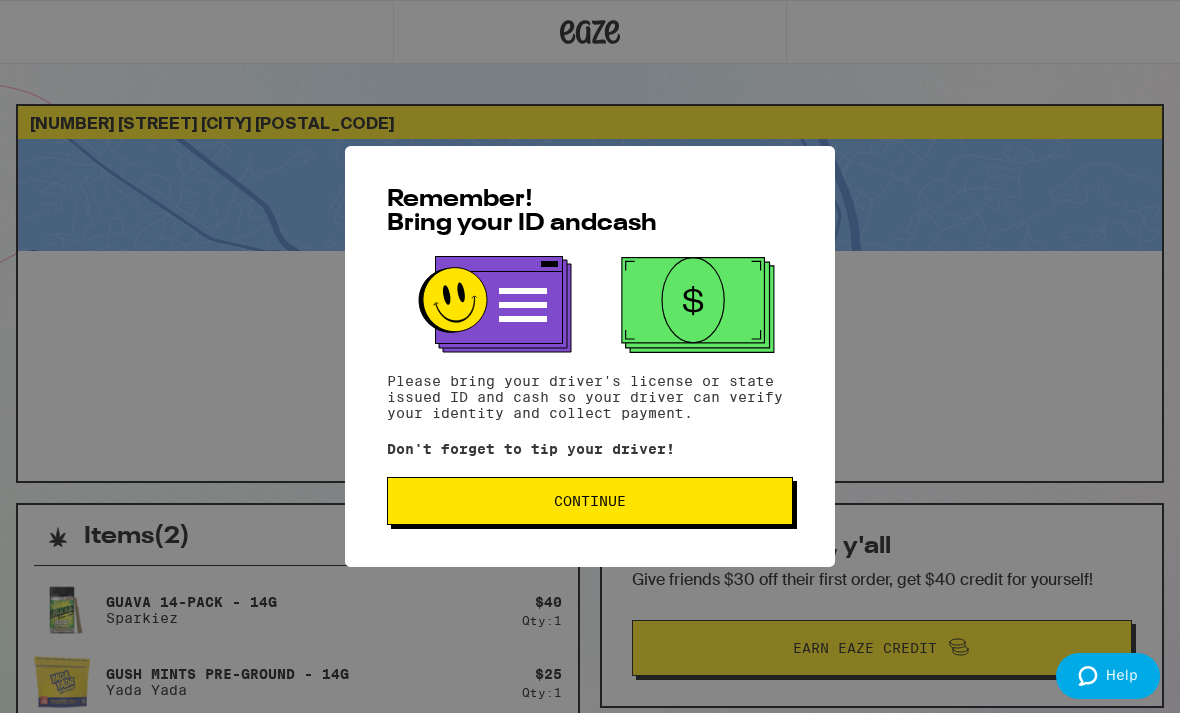 click on "Continue" at bounding box center (590, 501) 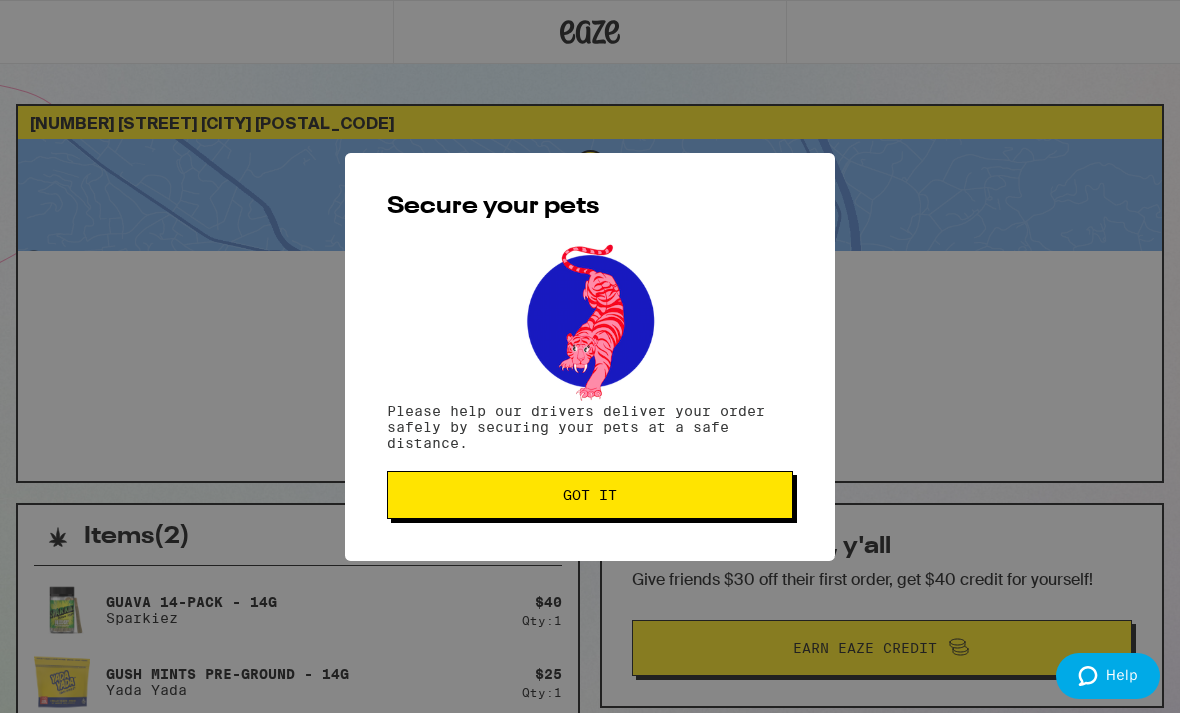 click on "Got it" at bounding box center (590, 495) 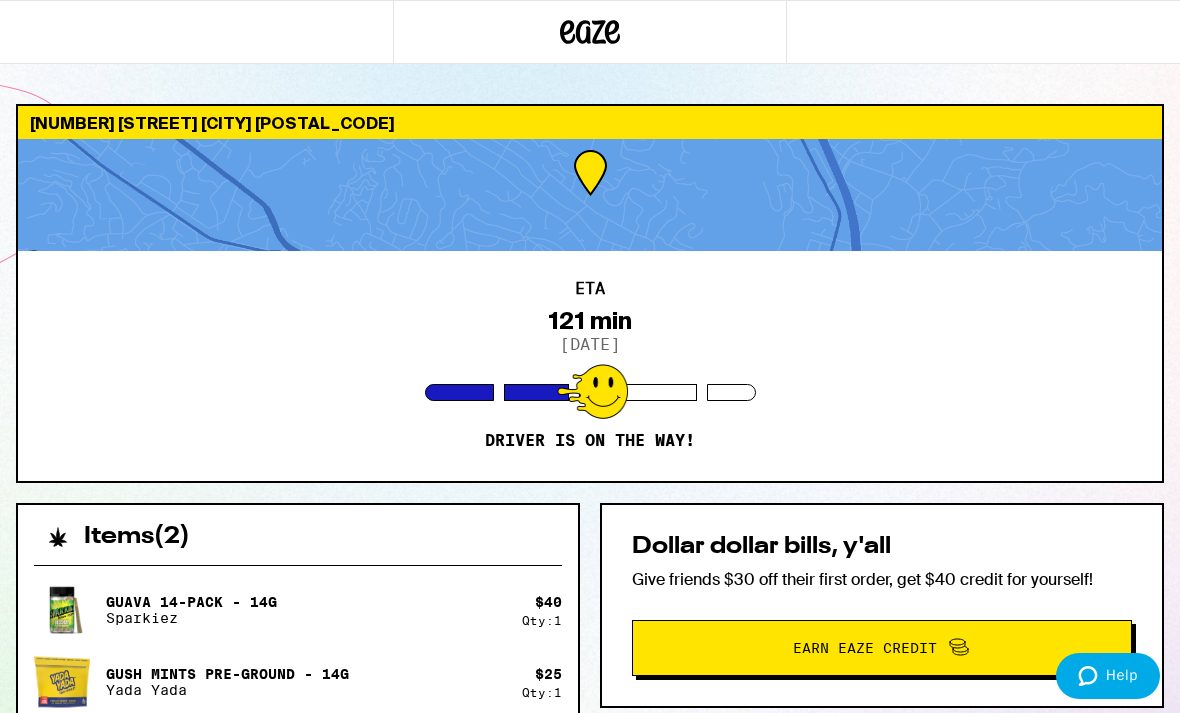 click 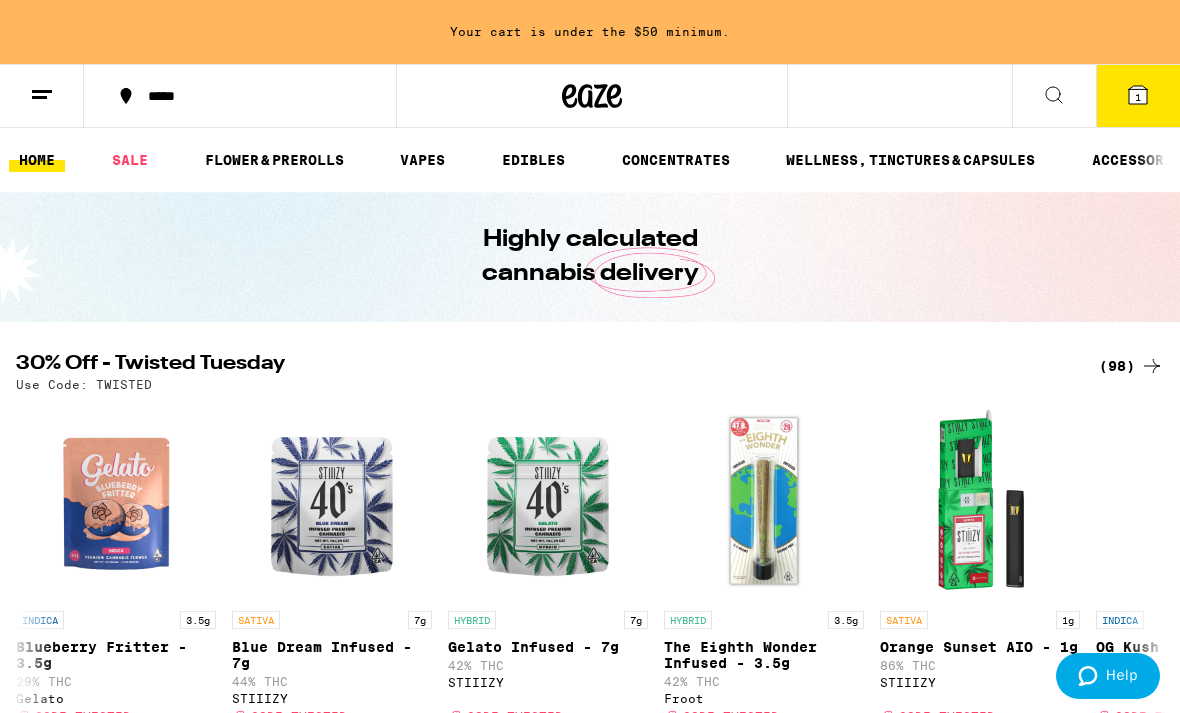 click 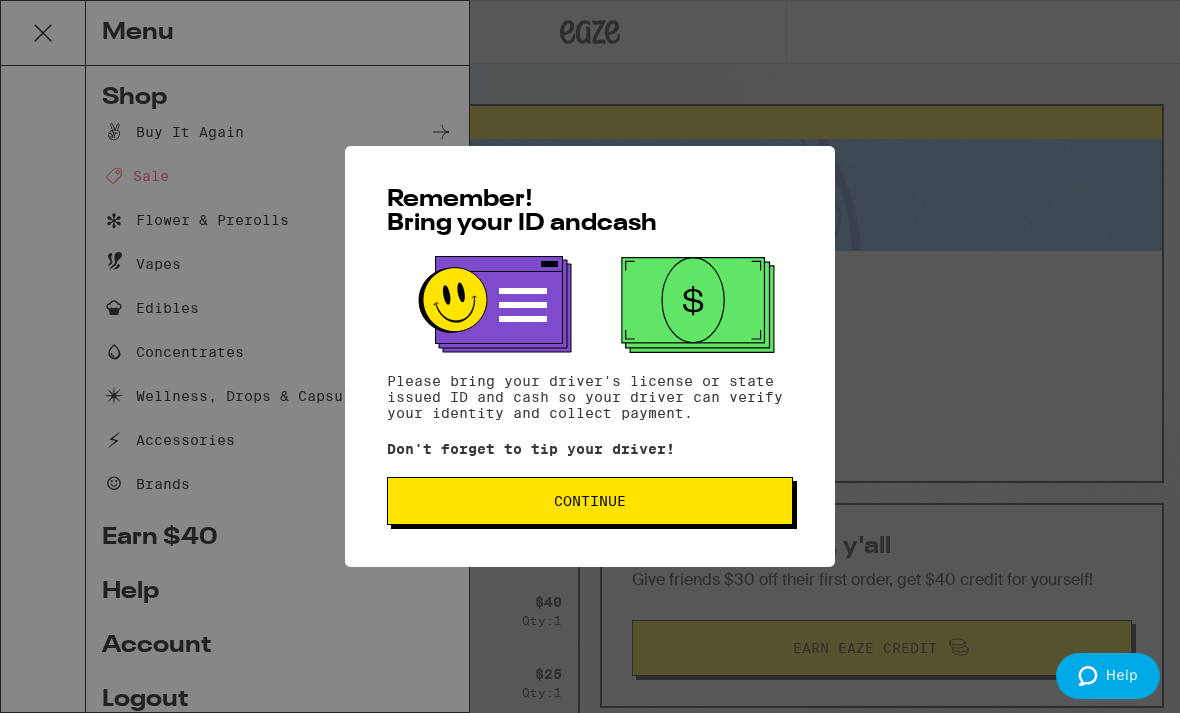 click on "Remember! Bring your ID and  cash Please bring your driver's license or state issued ID and cash so your driver can verify your identity and collect payment. Don't forget to tip your driver! Continue" at bounding box center (590, 356) 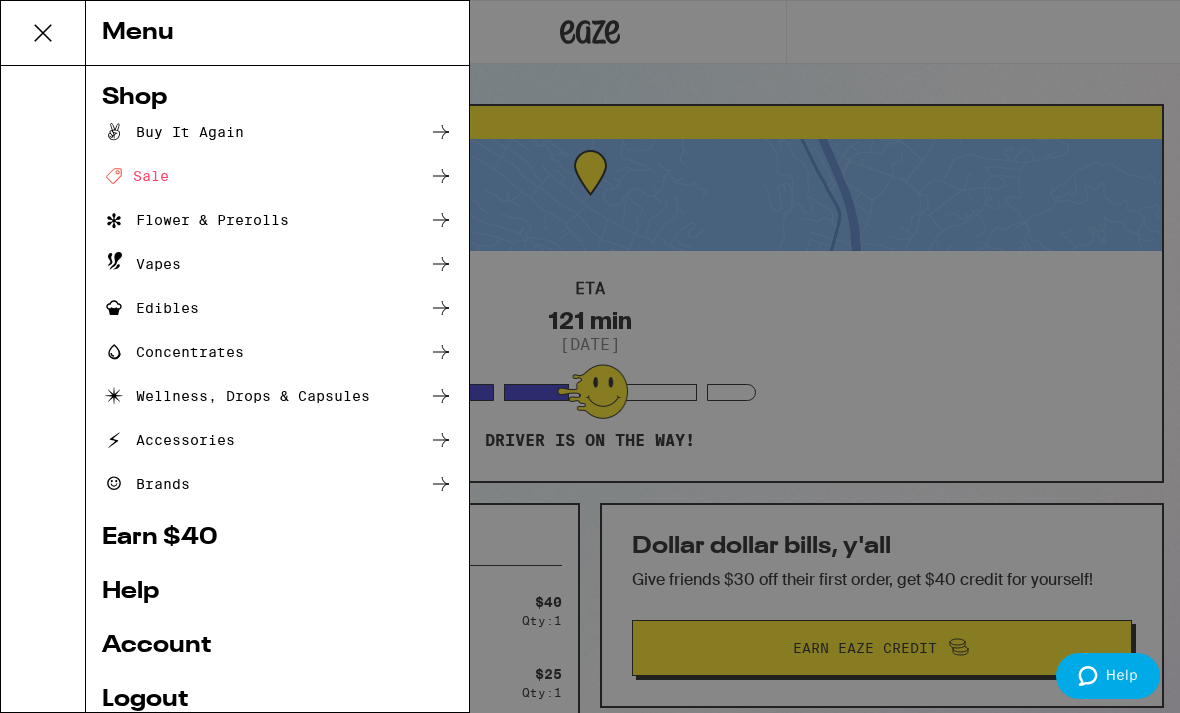 click on "Logout" at bounding box center (277, 700) 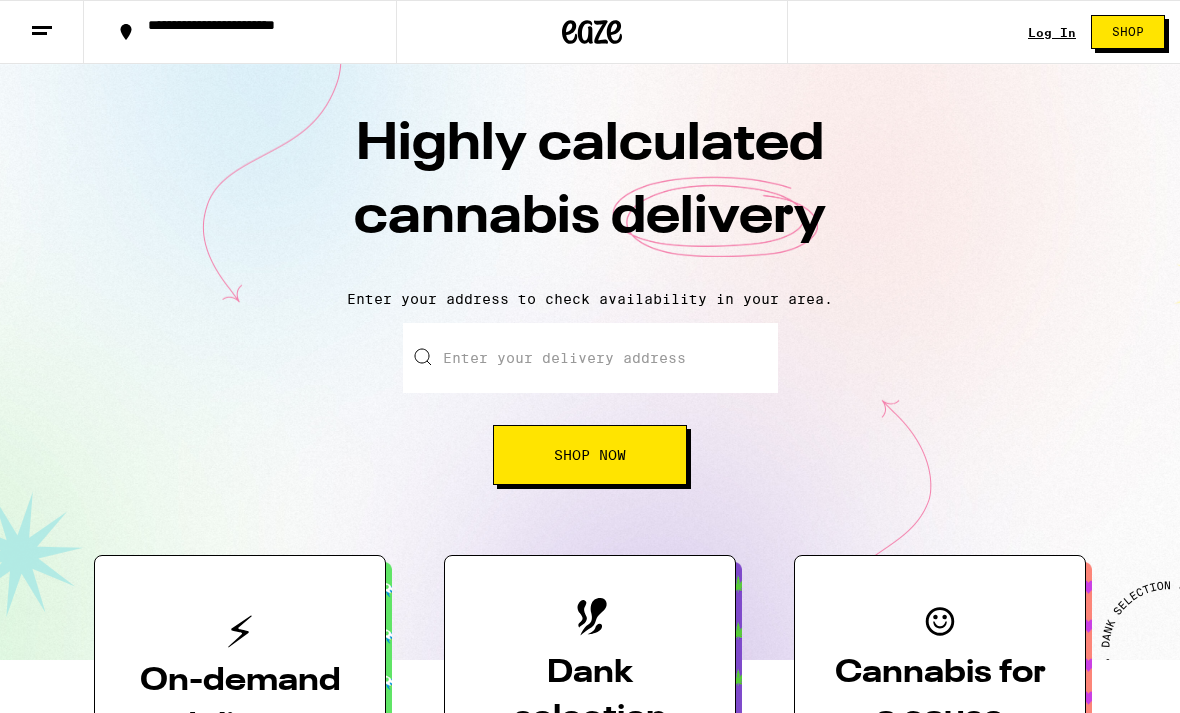 click on "Log In" at bounding box center (1052, 32) 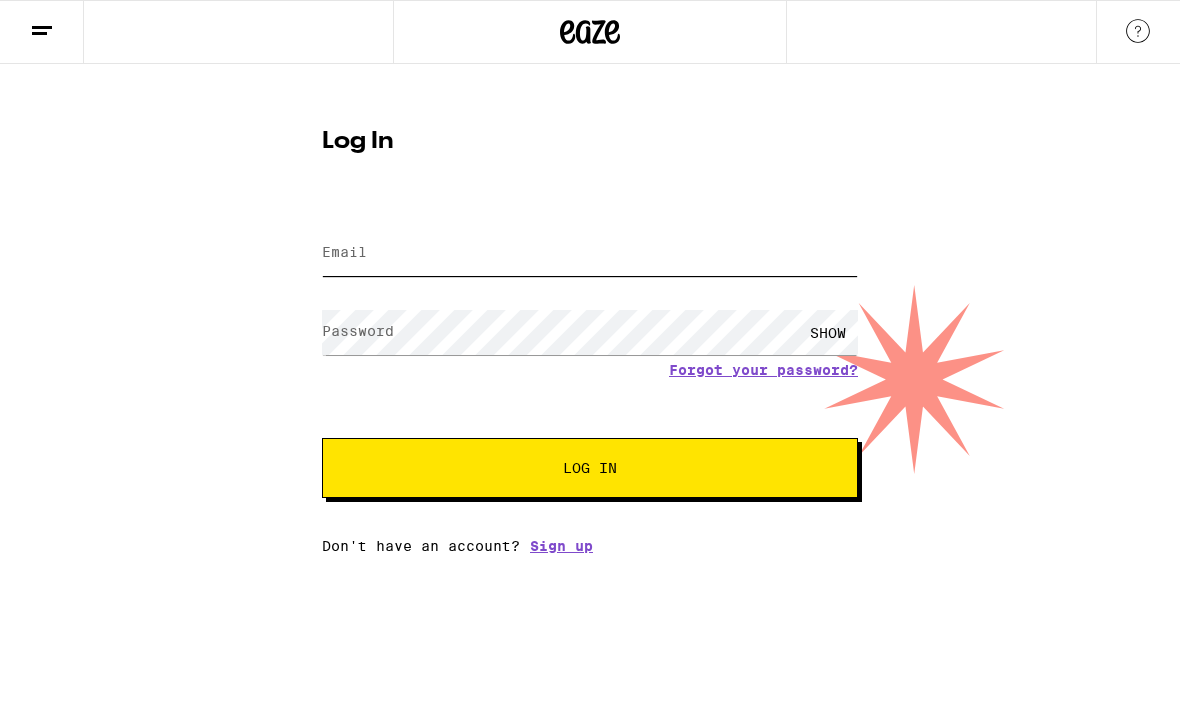 type on "[EMAIL]" 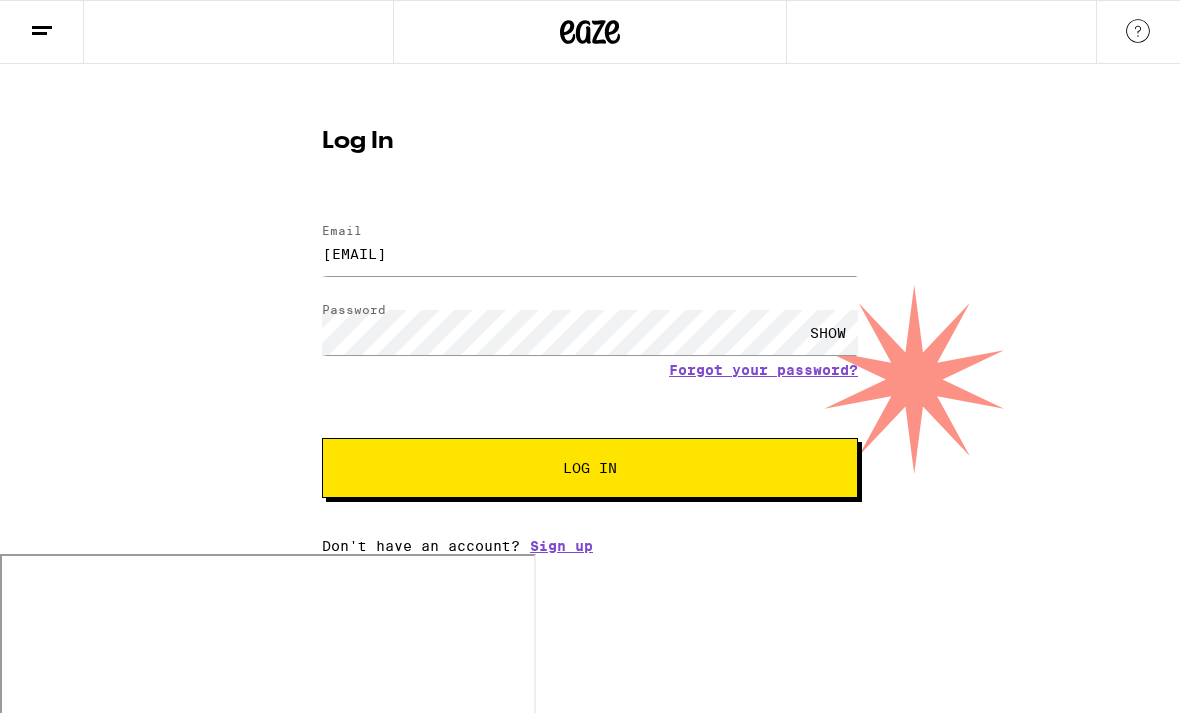 click on "Log In Email Email [EMAIL] Password Password SHOW Forgot your password? Log In Don't have an account? Sign up" at bounding box center (590, 334) 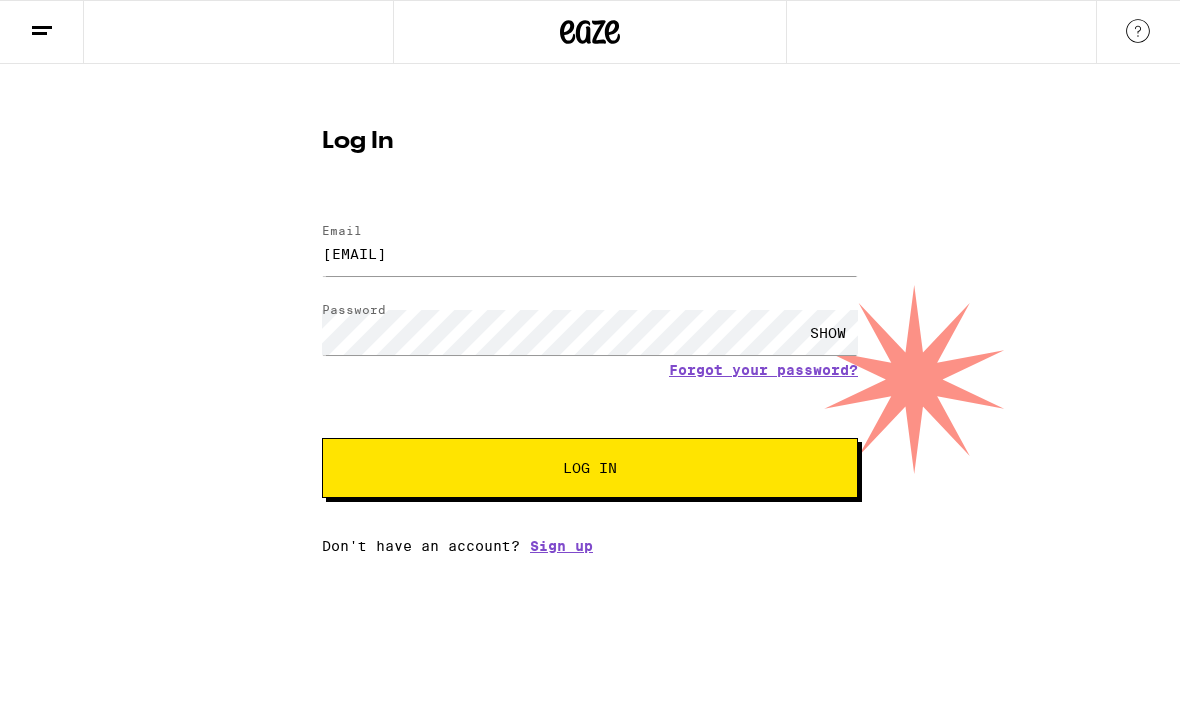 click on "Log In" at bounding box center [590, 468] 